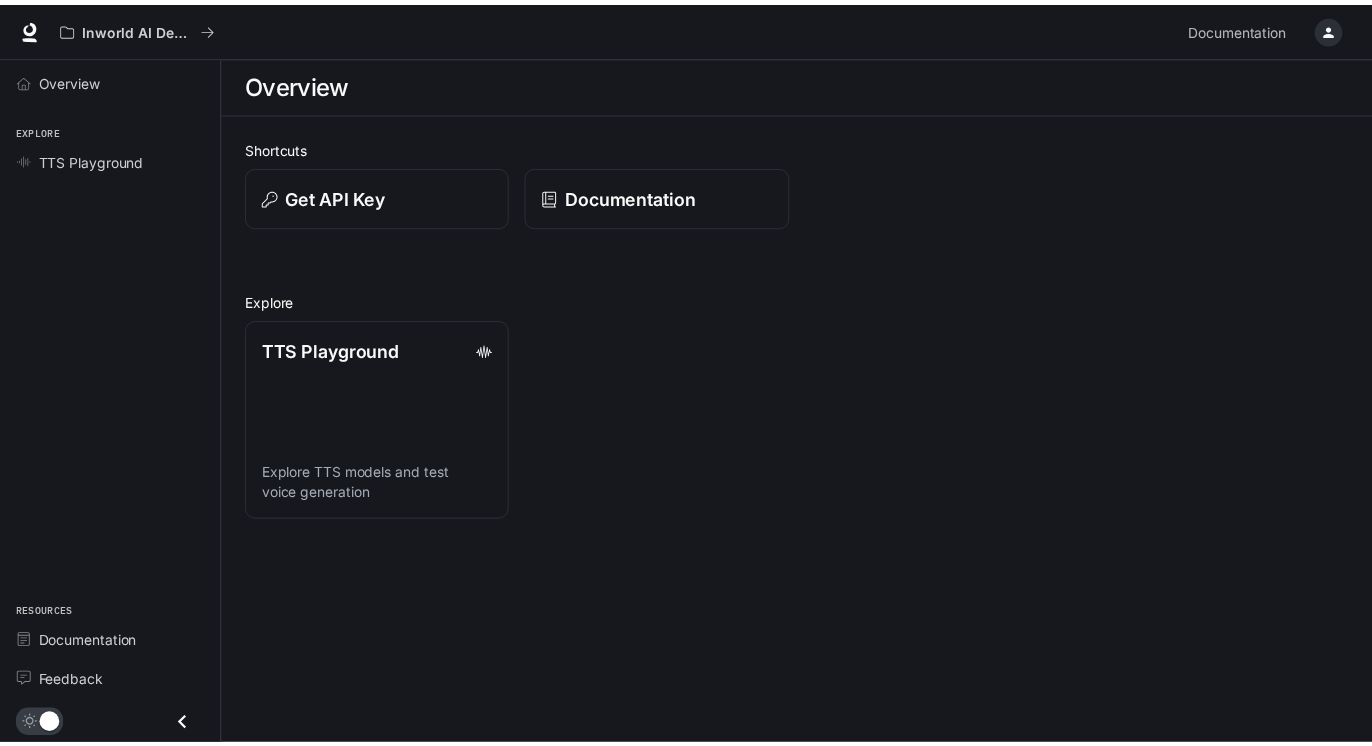 scroll, scrollTop: 0, scrollLeft: 0, axis: both 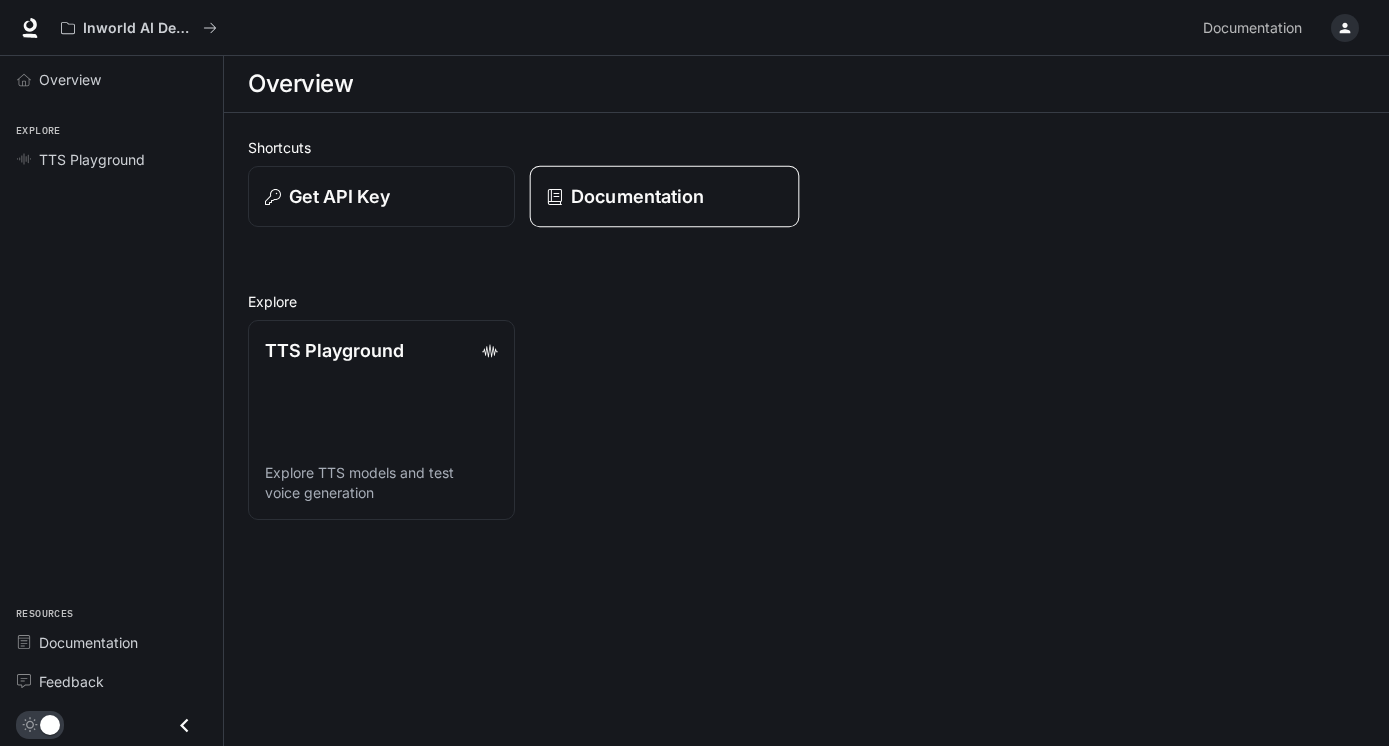 click on "Documentation" at bounding box center [665, 197] 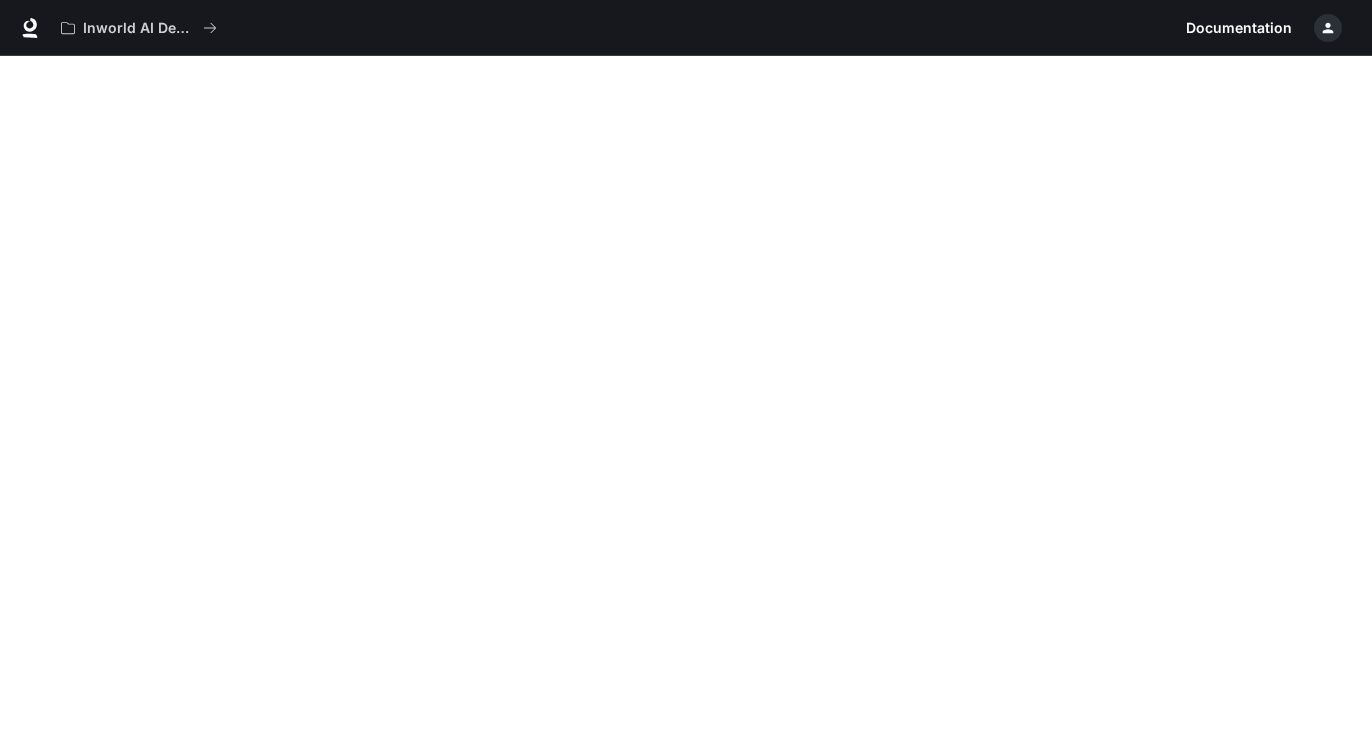 scroll, scrollTop: 56, scrollLeft: 0, axis: vertical 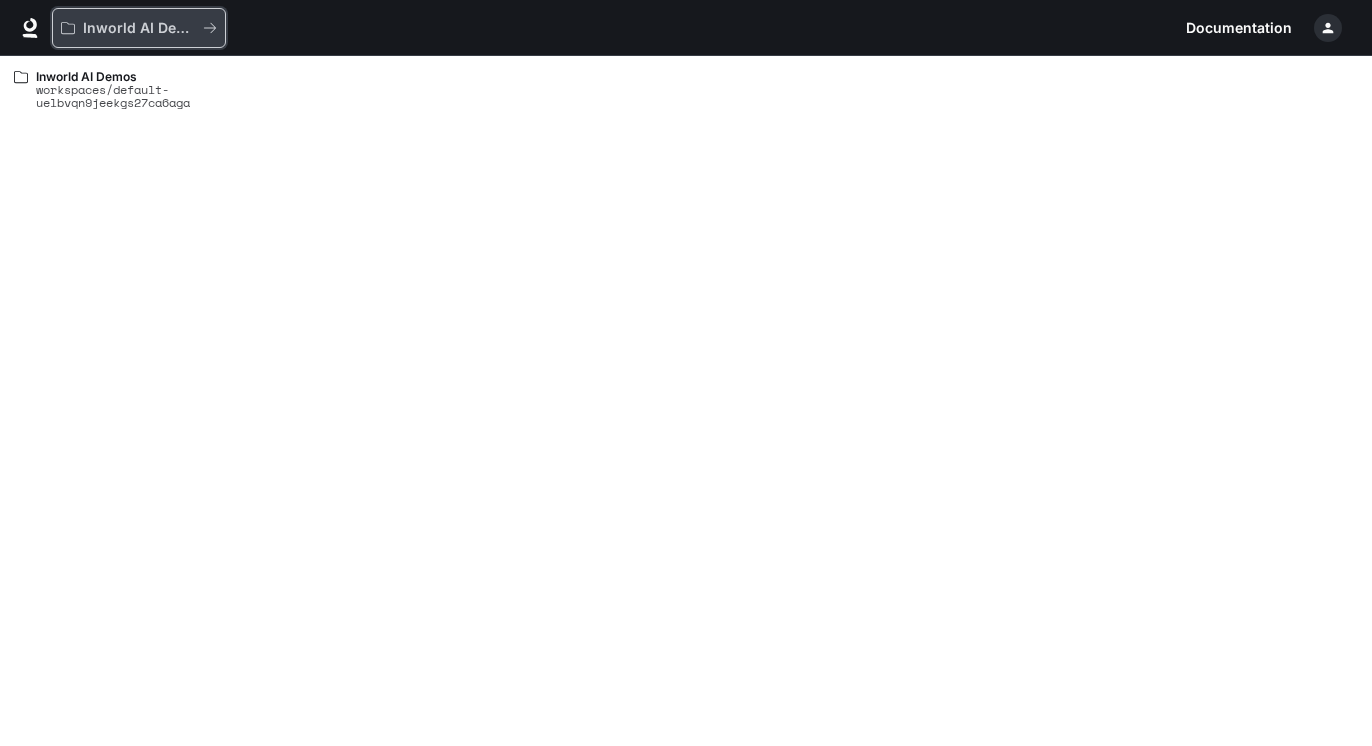 click on "Inworld AI Demos" at bounding box center (139, 28) 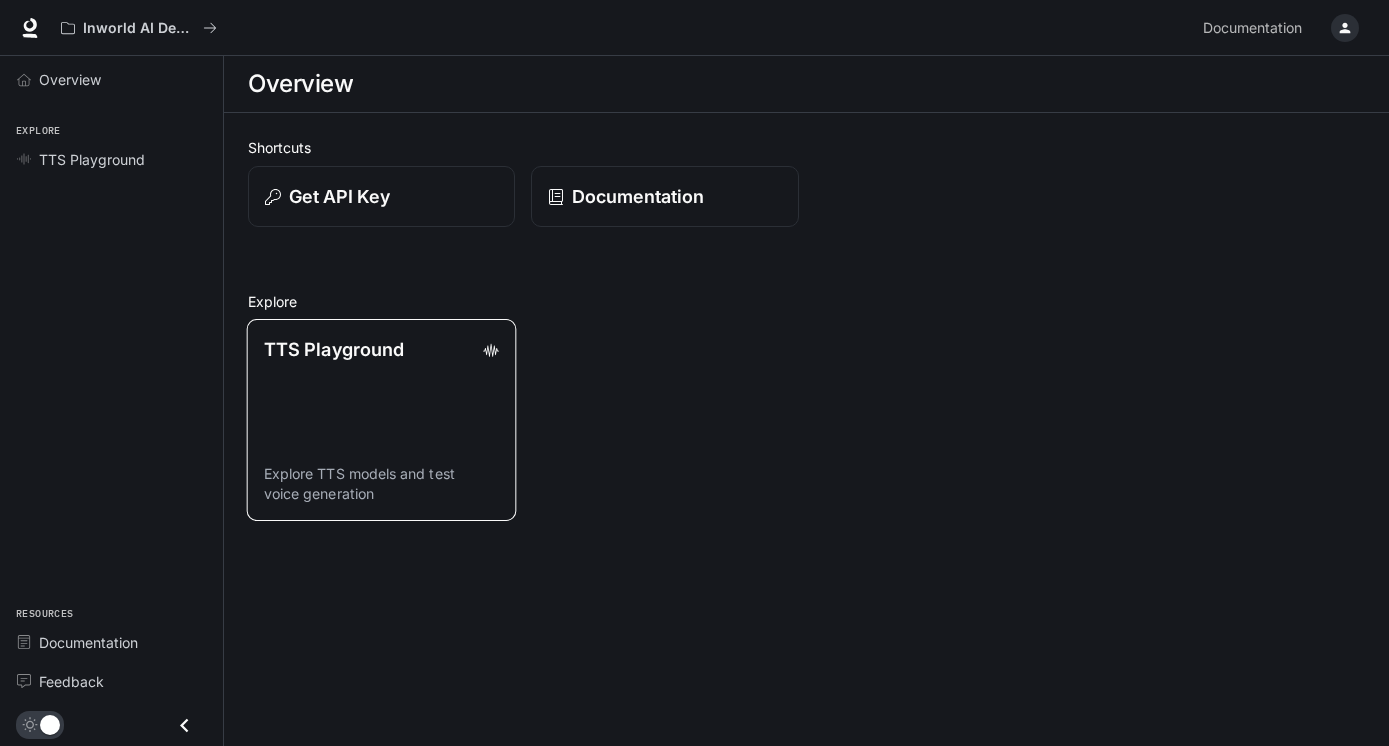 click on "TTS Playground Explore TTS models and test voice generation" at bounding box center [382, 420] 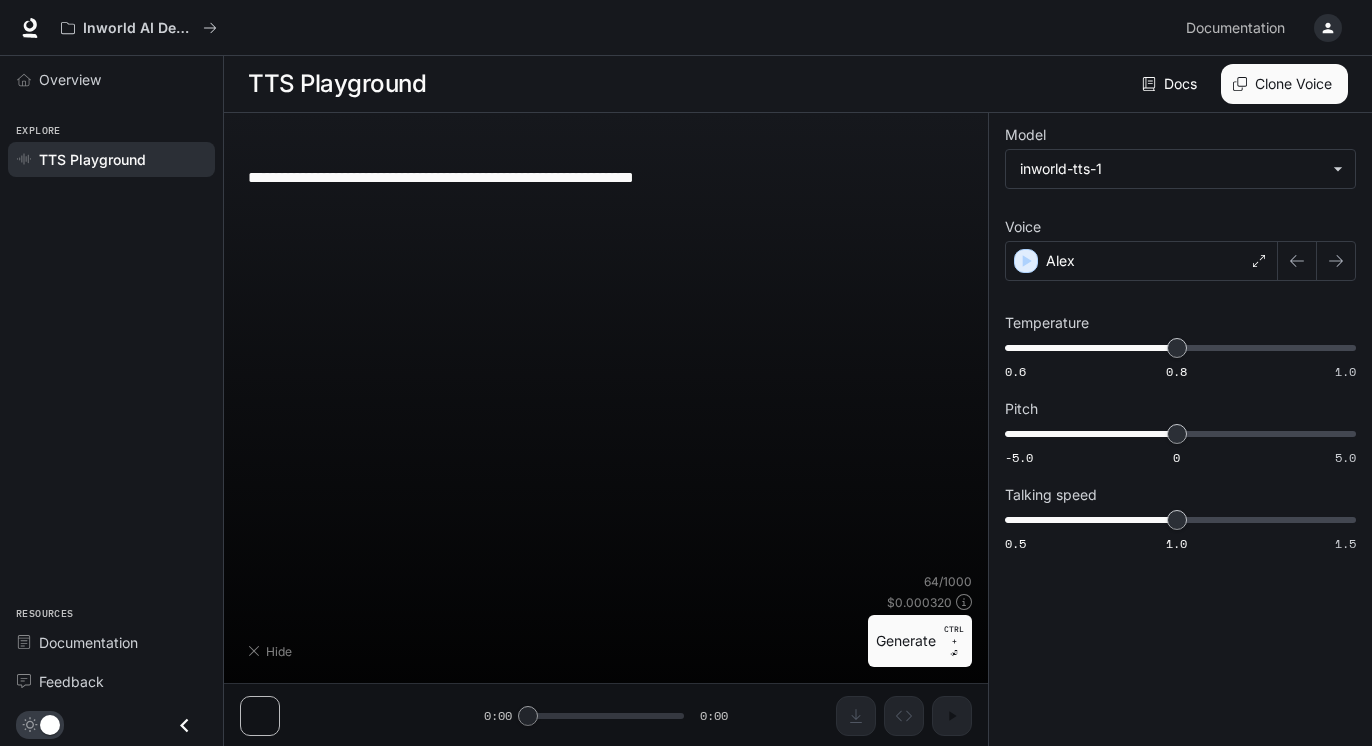 type on "**********" 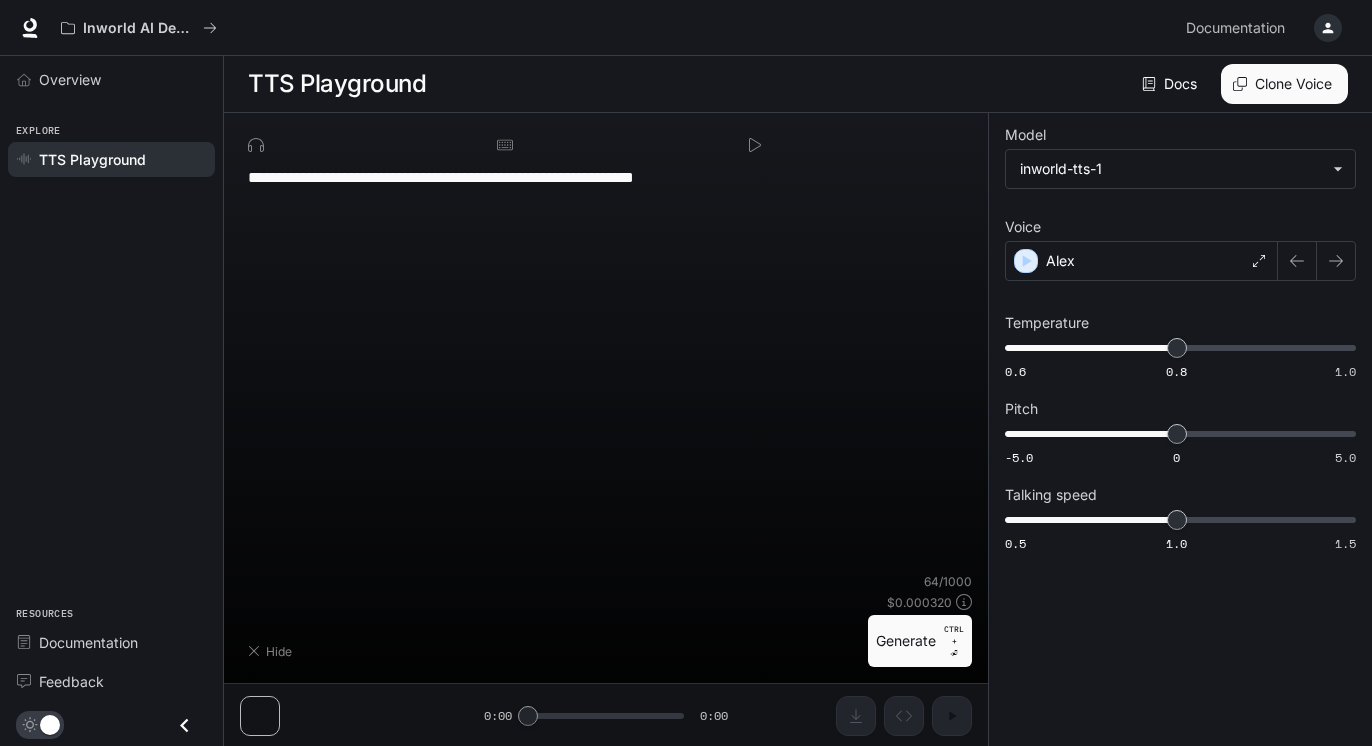 type on "*" 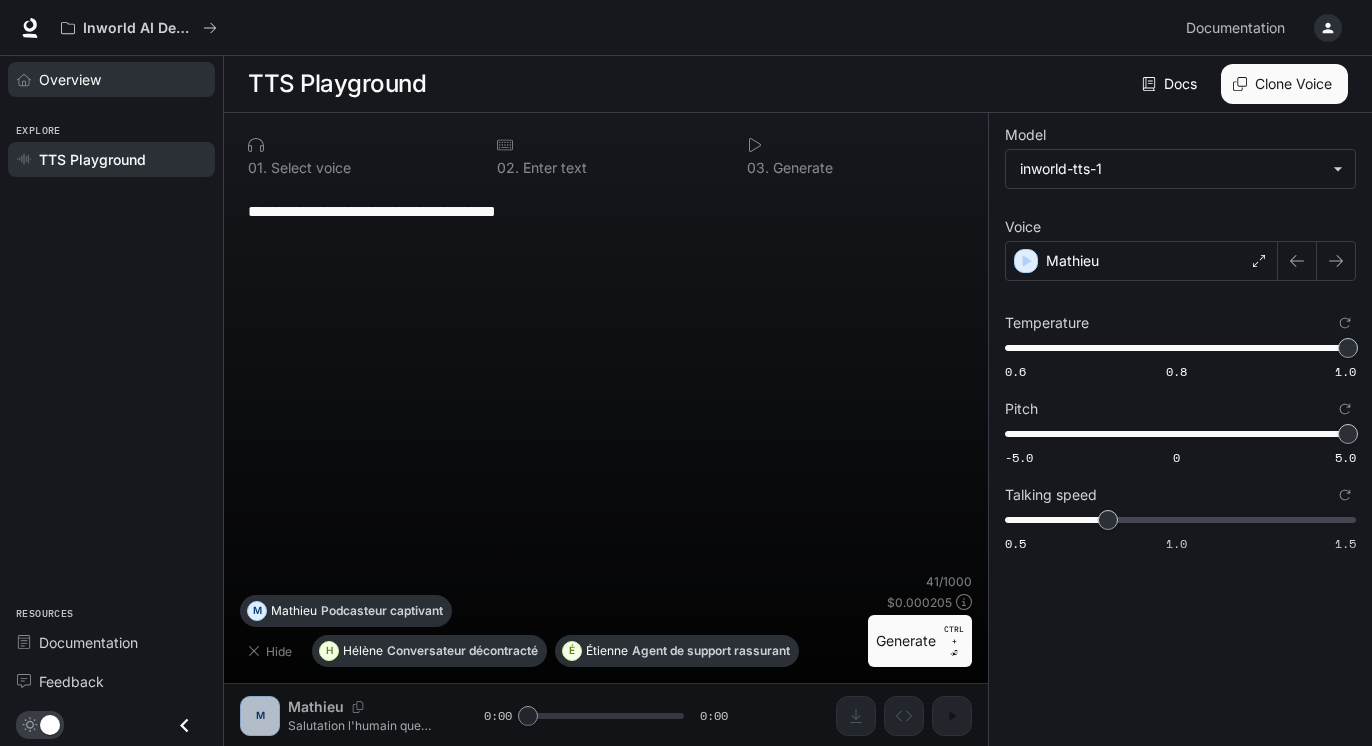 click on "Overview" at bounding box center (70, 79) 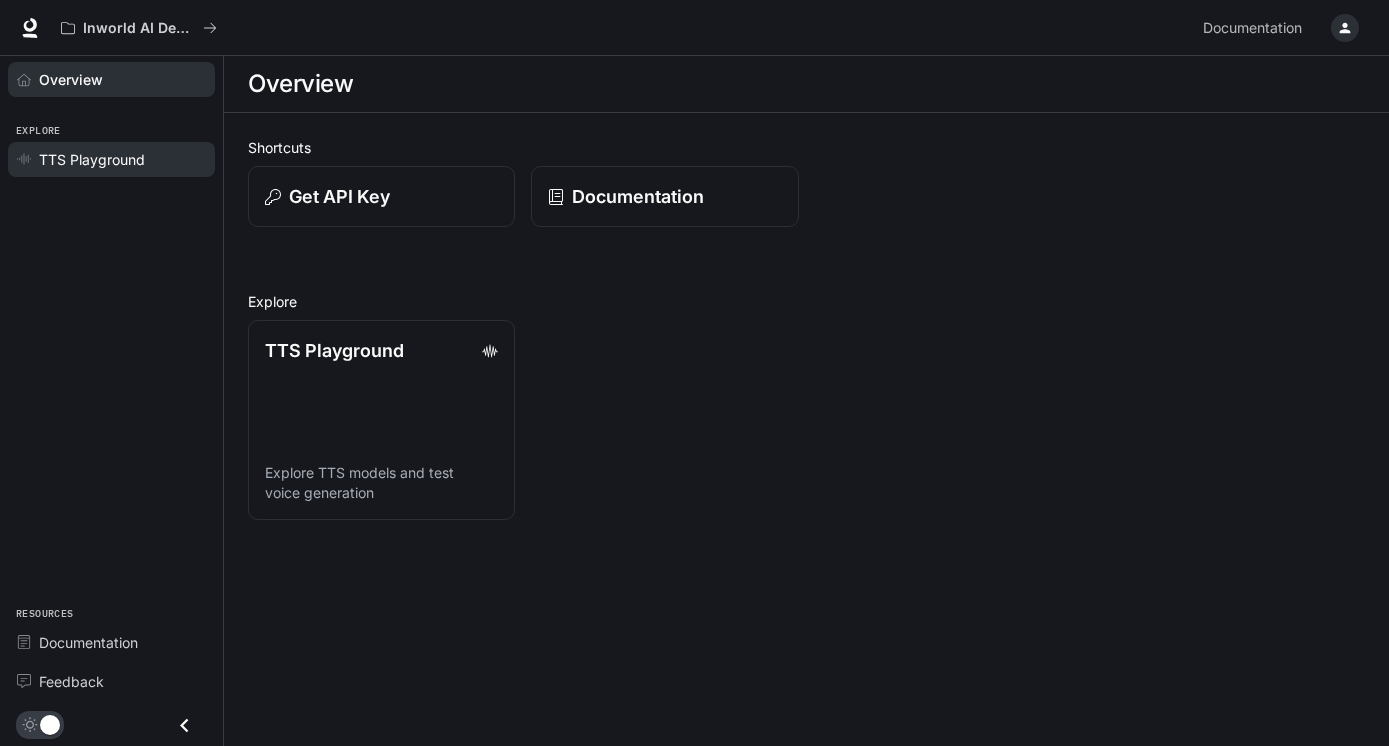 click on "TTS Playground" at bounding box center (92, 159) 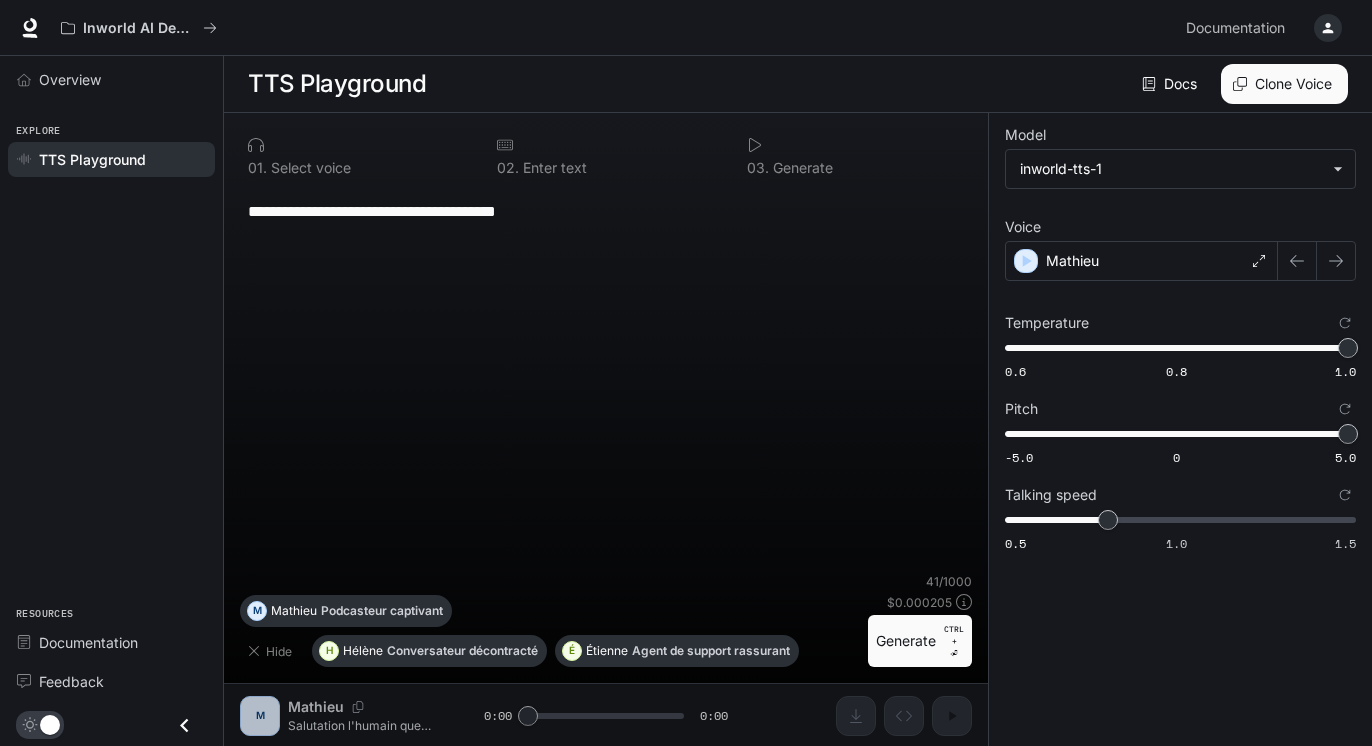 click on "Explore TTS Playground" at bounding box center (111, 143) 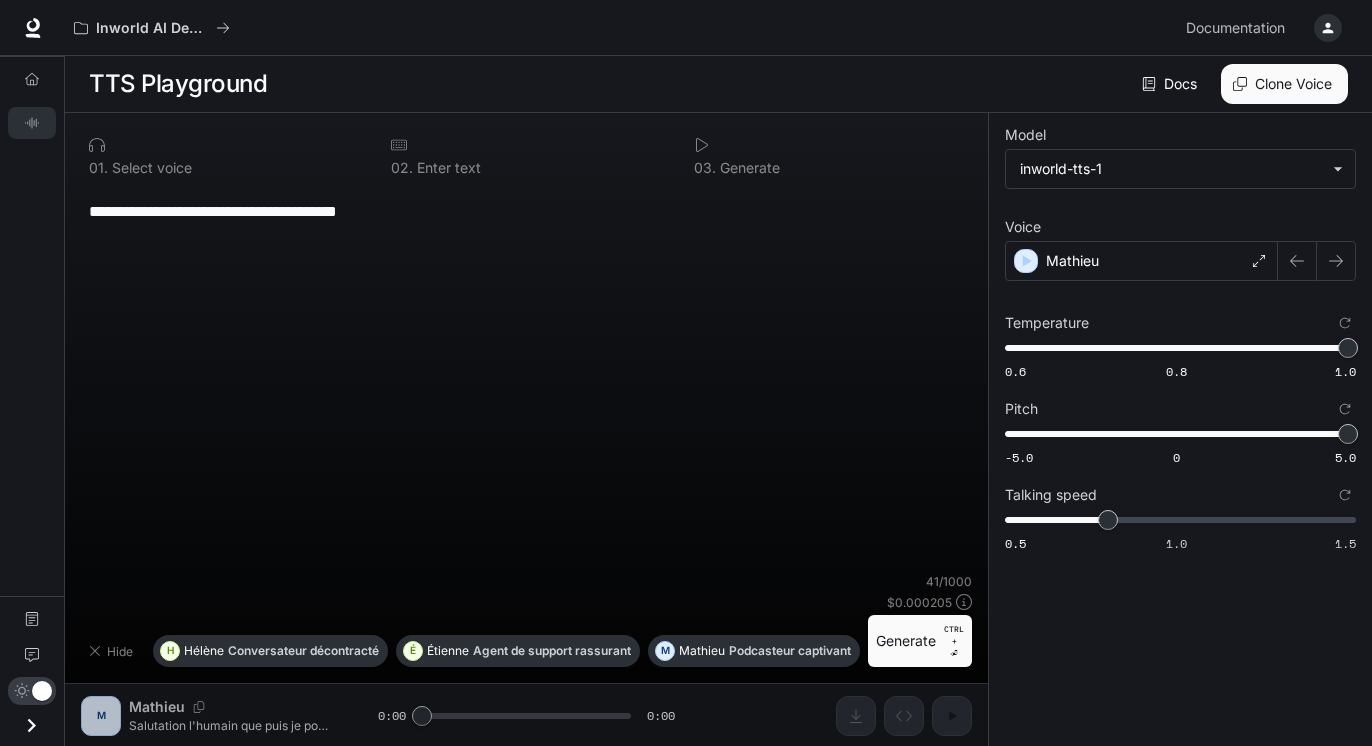 click on "Overview TTS Playground Documentation Feedback" at bounding box center [32, 401] 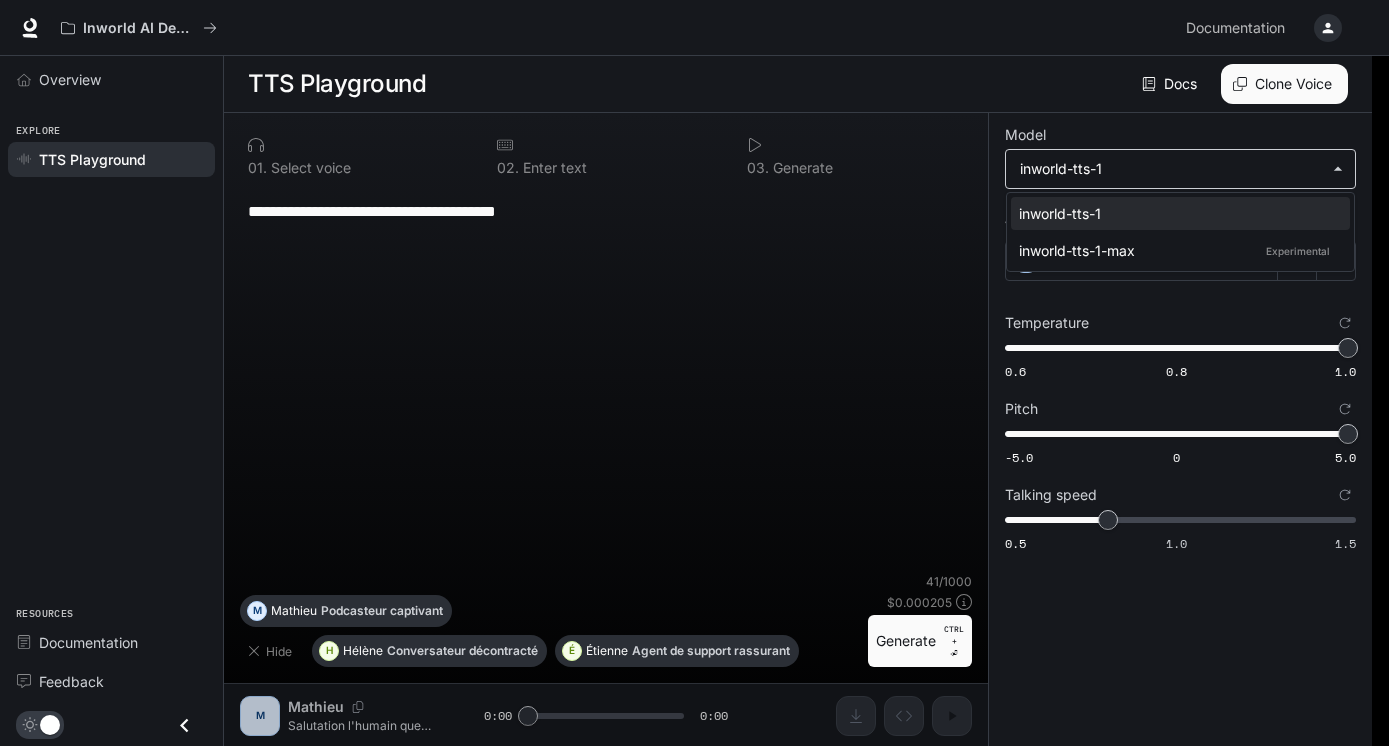 click on "**********" at bounding box center [694, 373] 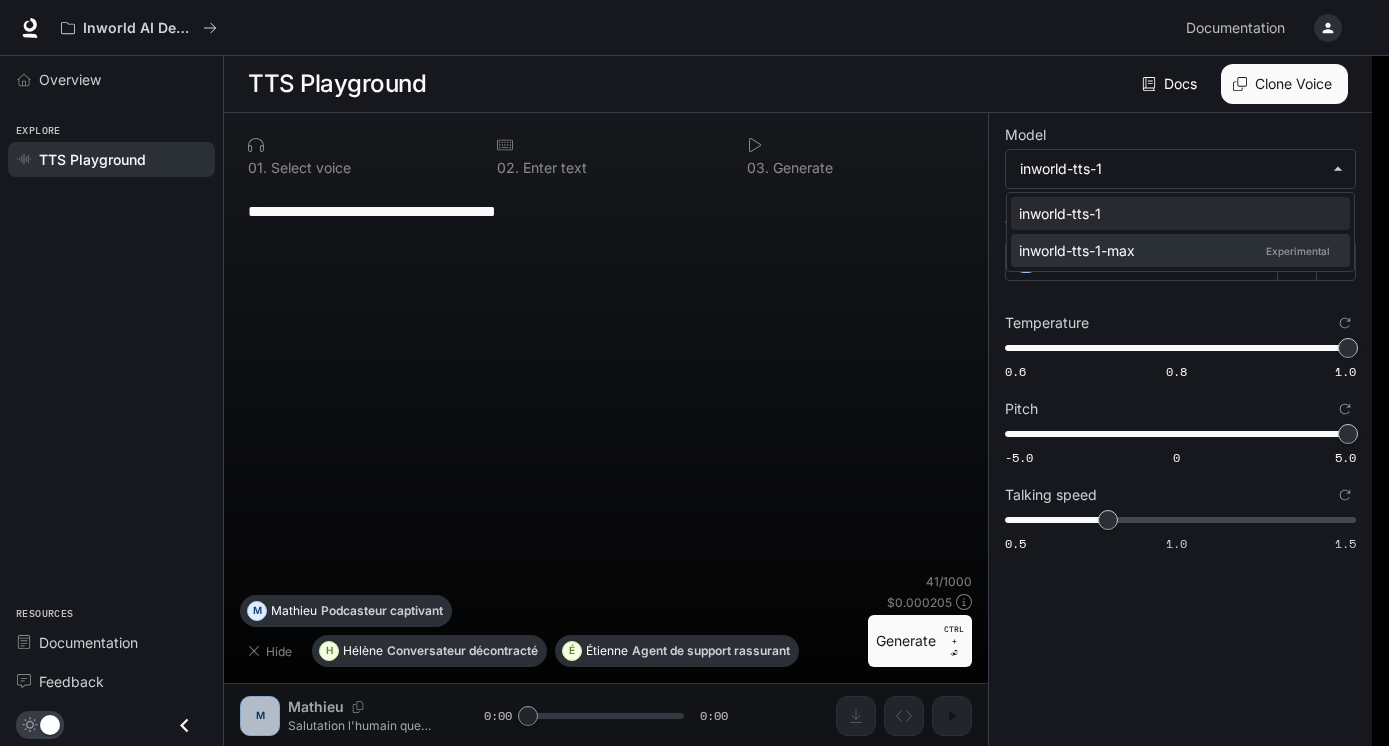 click on "inworld-tts-1-max Experimental" at bounding box center (1176, 250) 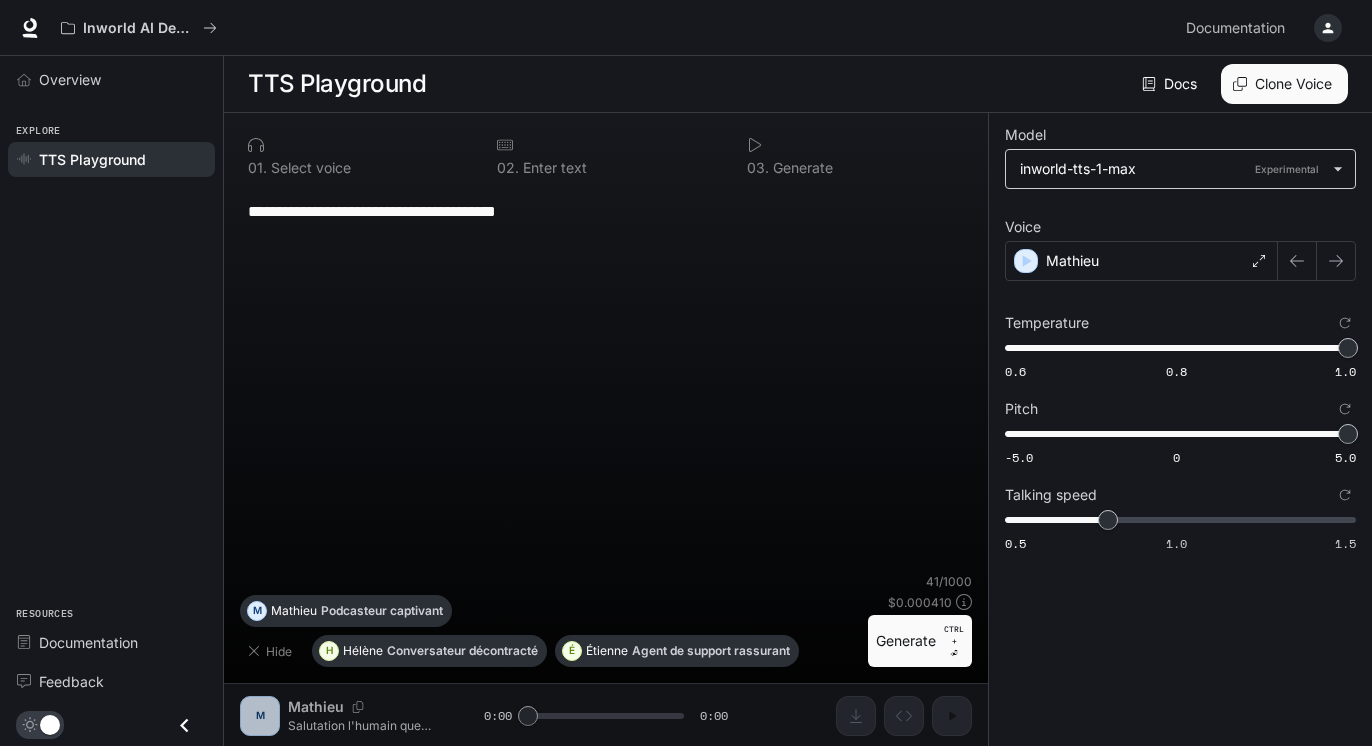 click on "**********" at bounding box center (686, 373) 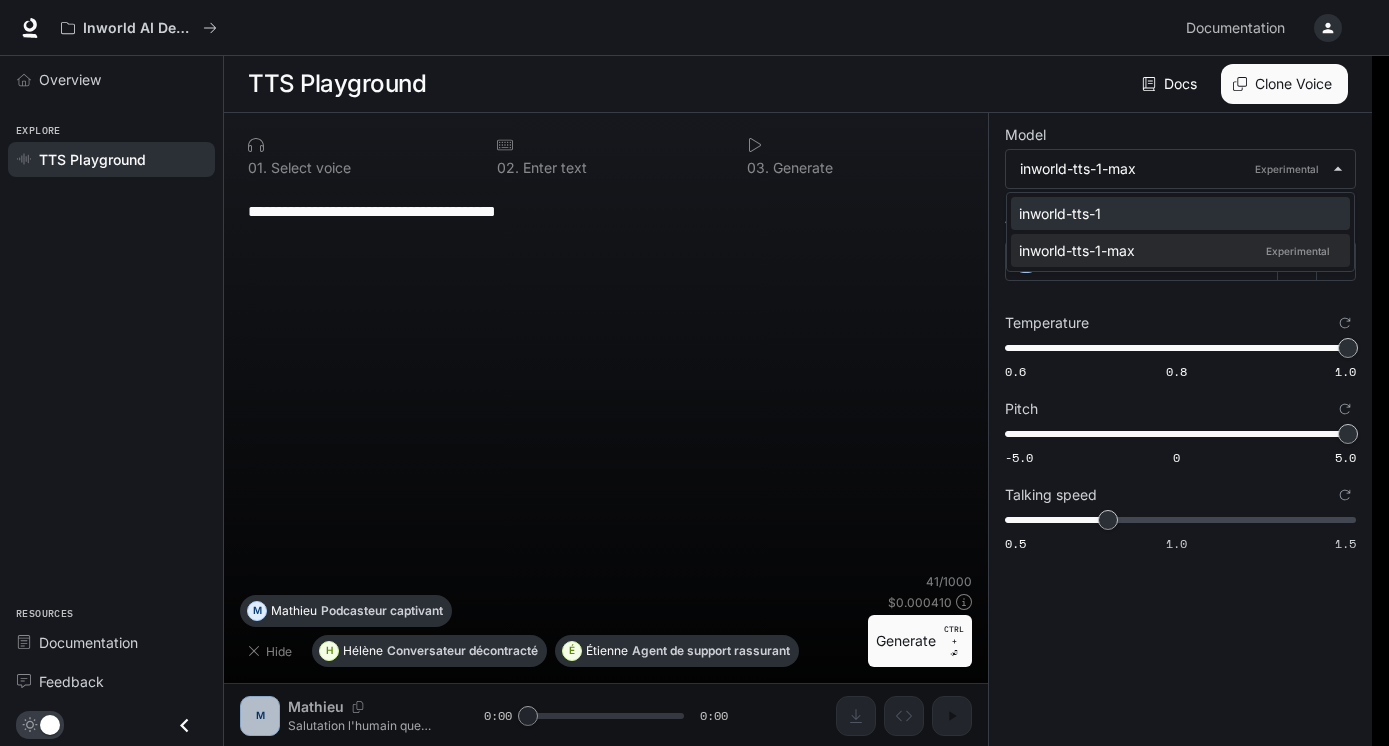 click on "inworld-tts-1" at bounding box center [1176, 213] 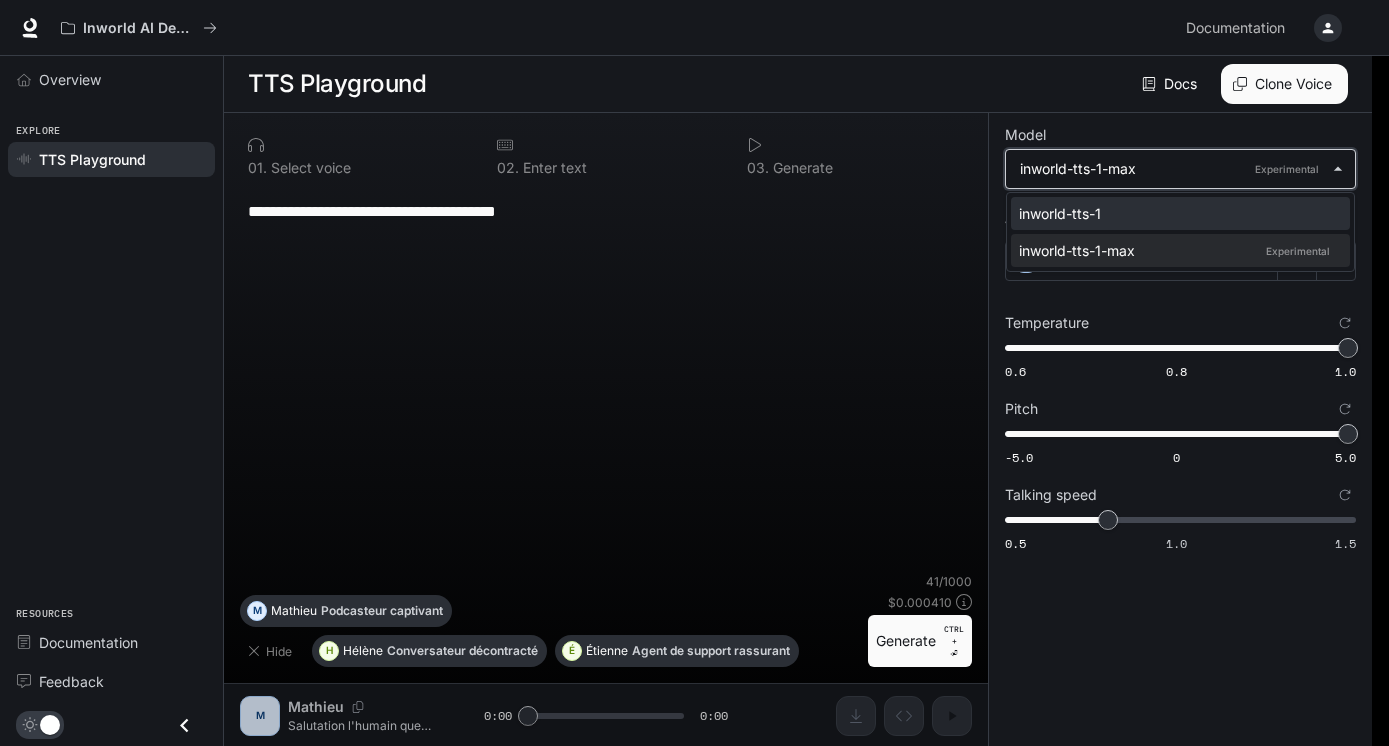 type on "**********" 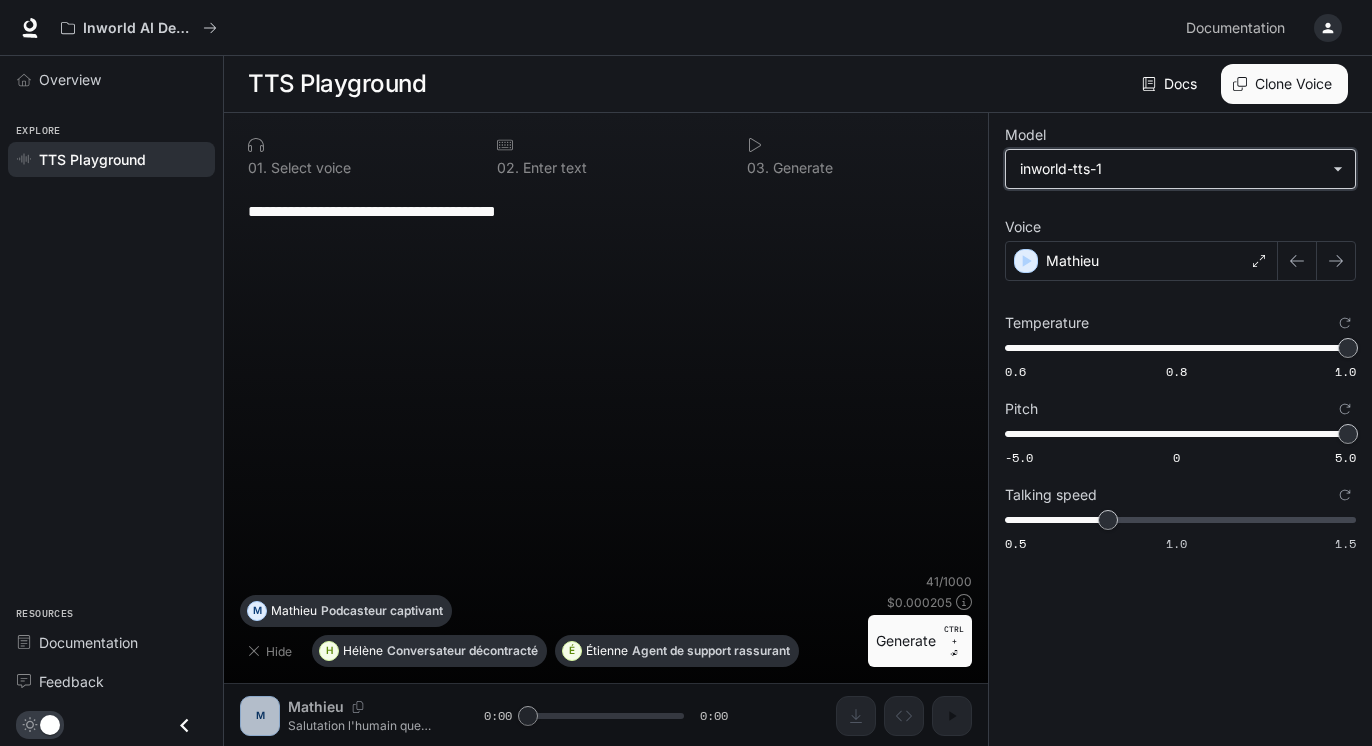 scroll, scrollTop: 1, scrollLeft: 0, axis: vertical 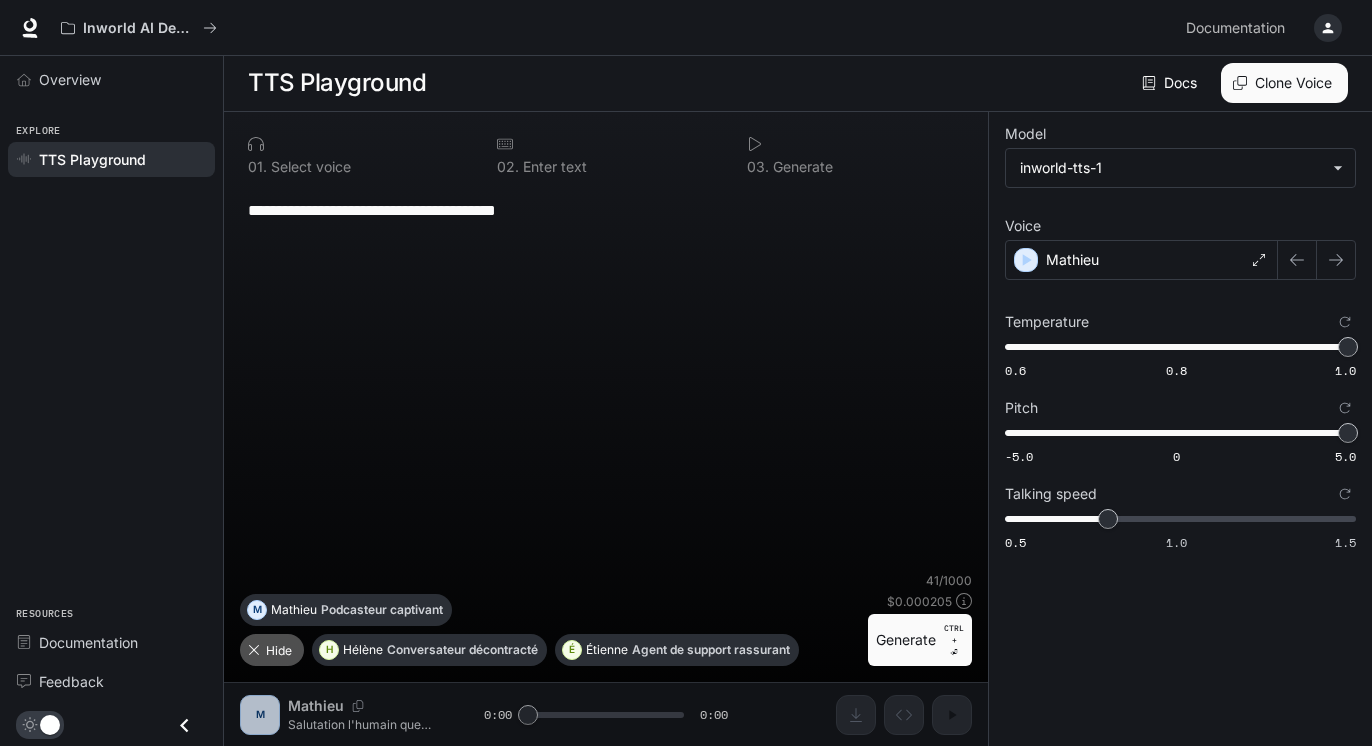 click 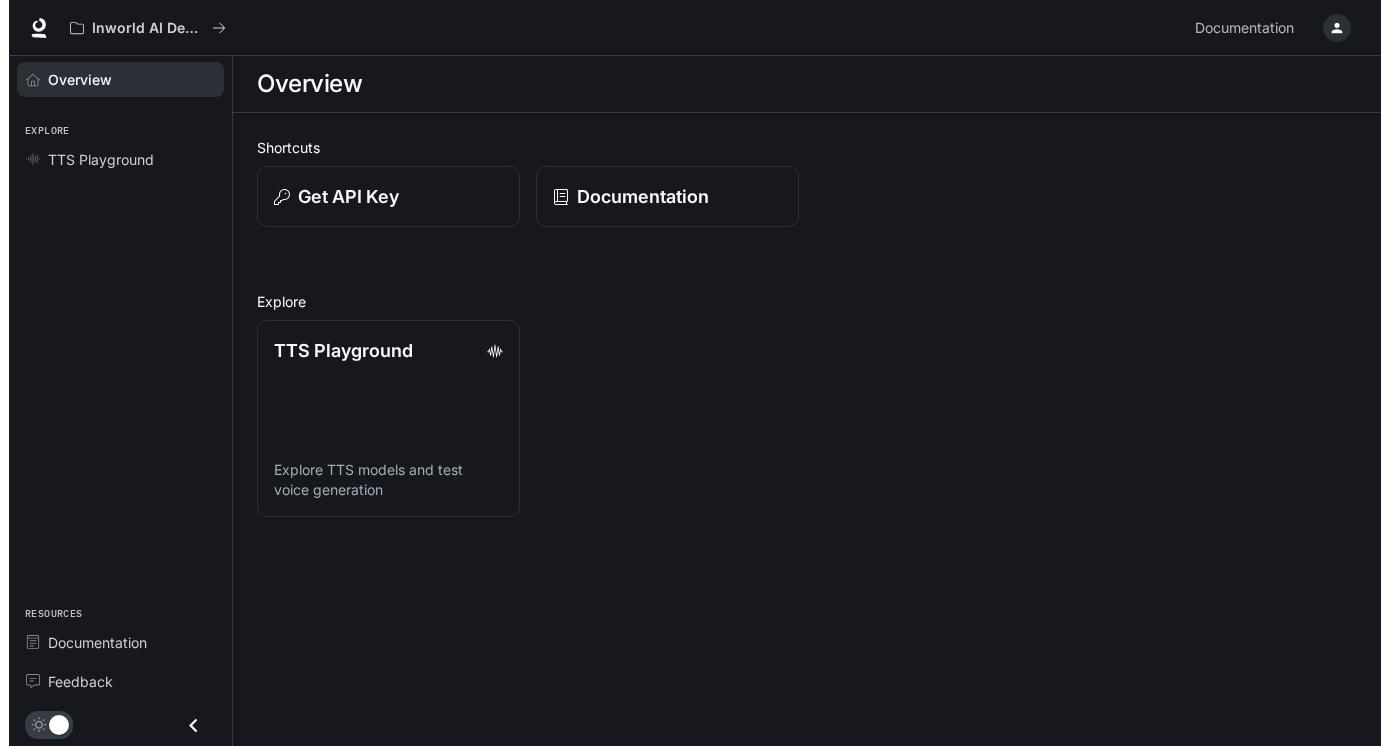 scroll, scrollTop: 0, scrollLeft: 0, axis: both 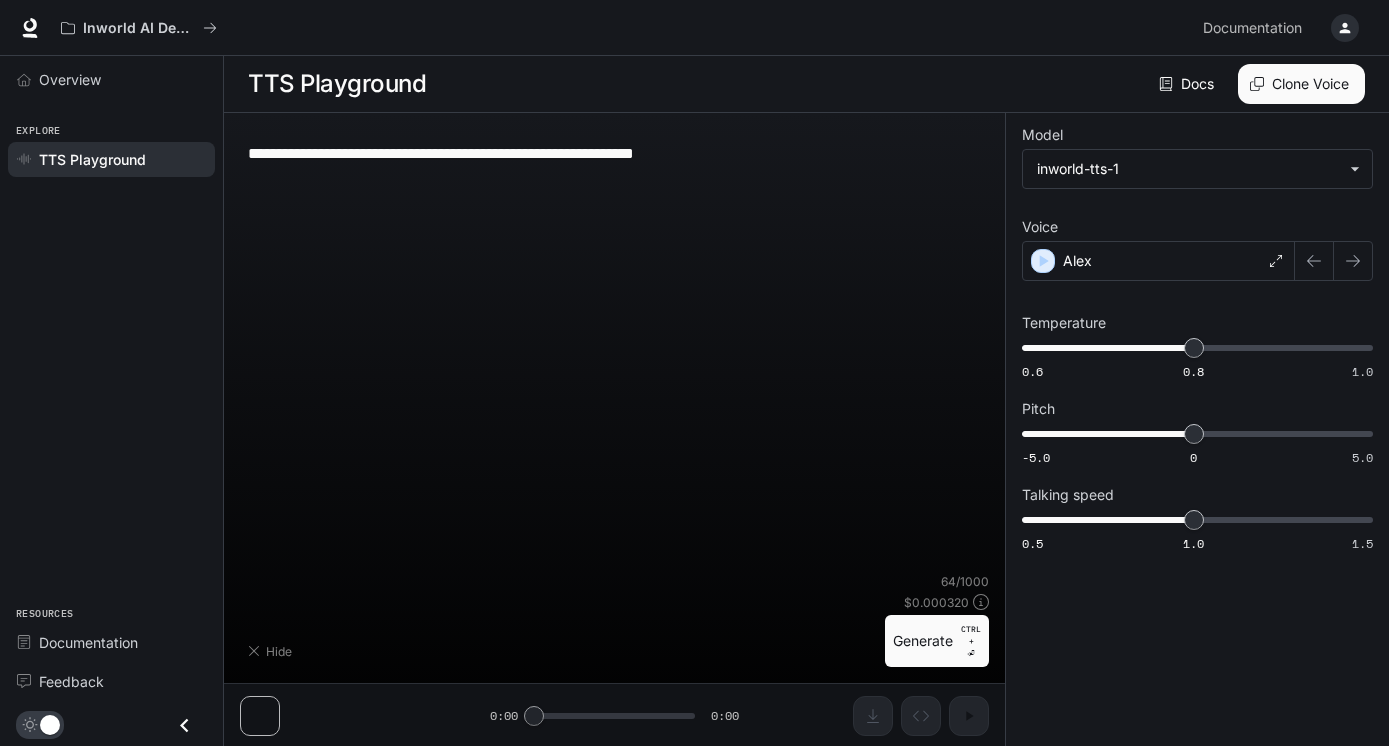 type on "**********" 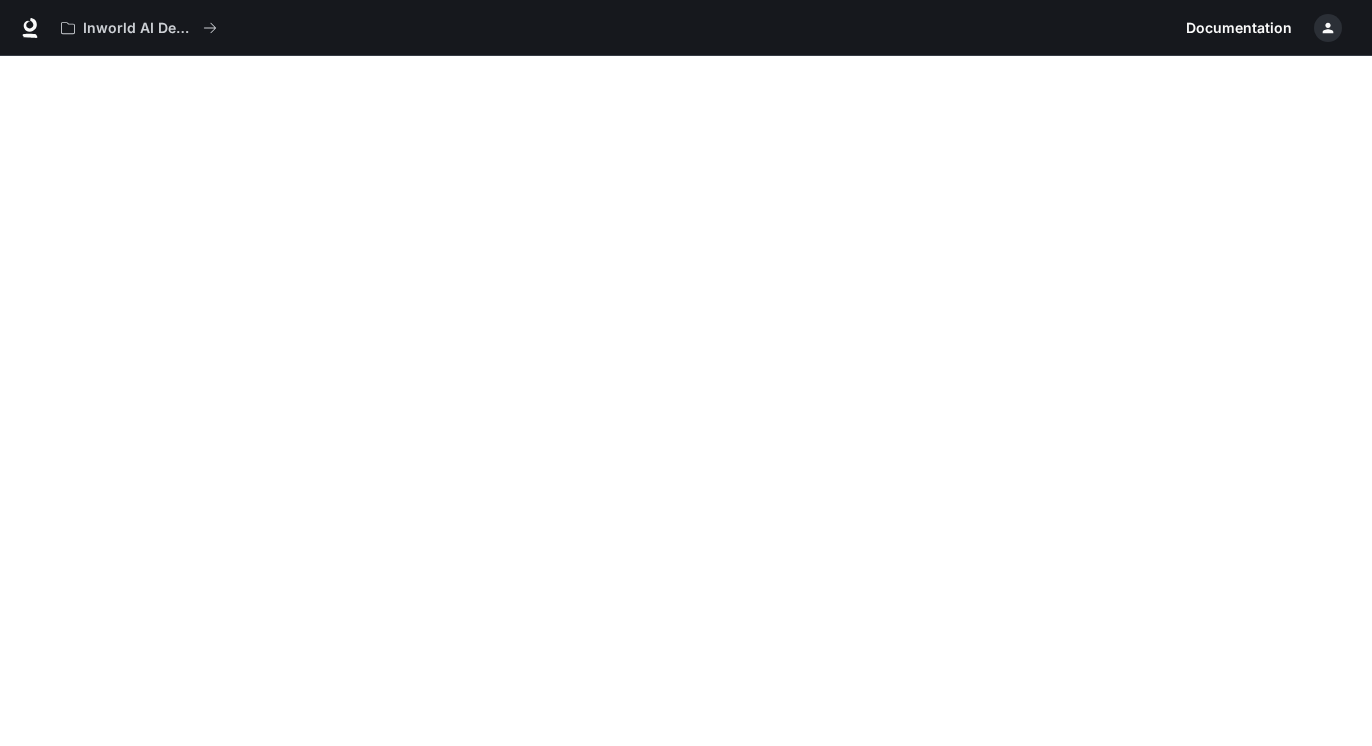 scroll, scrollTop: 0, scrollLeft: 0, axis: both 